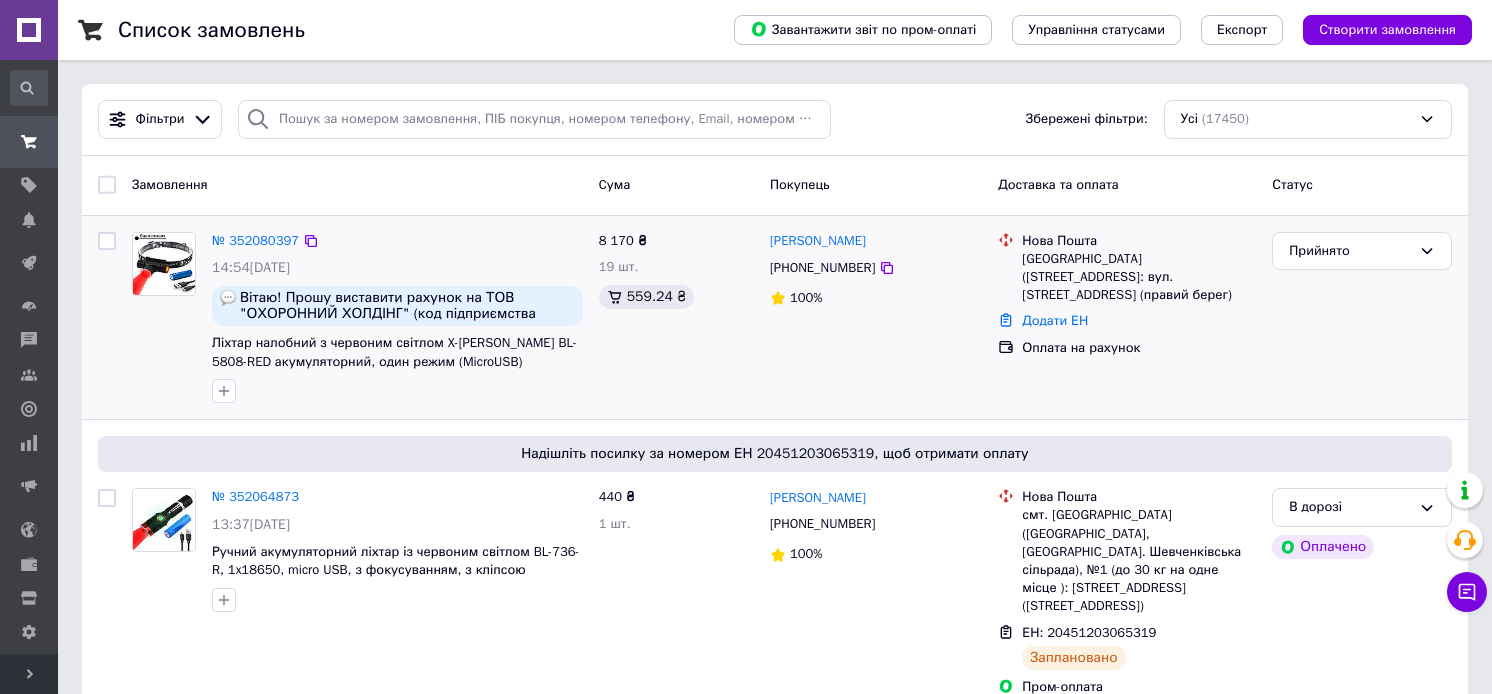 scroll, scrollTop: 0, scrollLeft: 0, axis: both 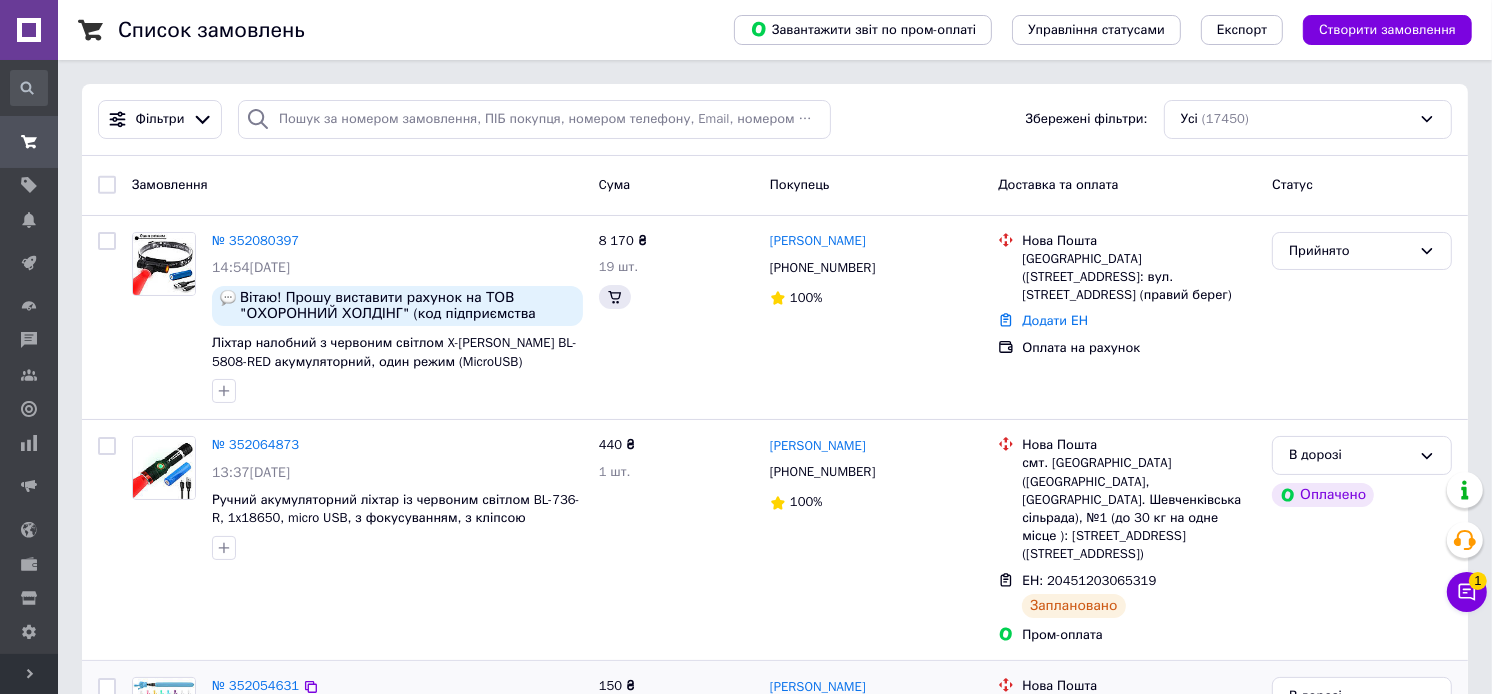 drag, startPoint x: 386, startPoint y: 226, endPoint x: 502, endPoint y: 673, distance: 461.80624 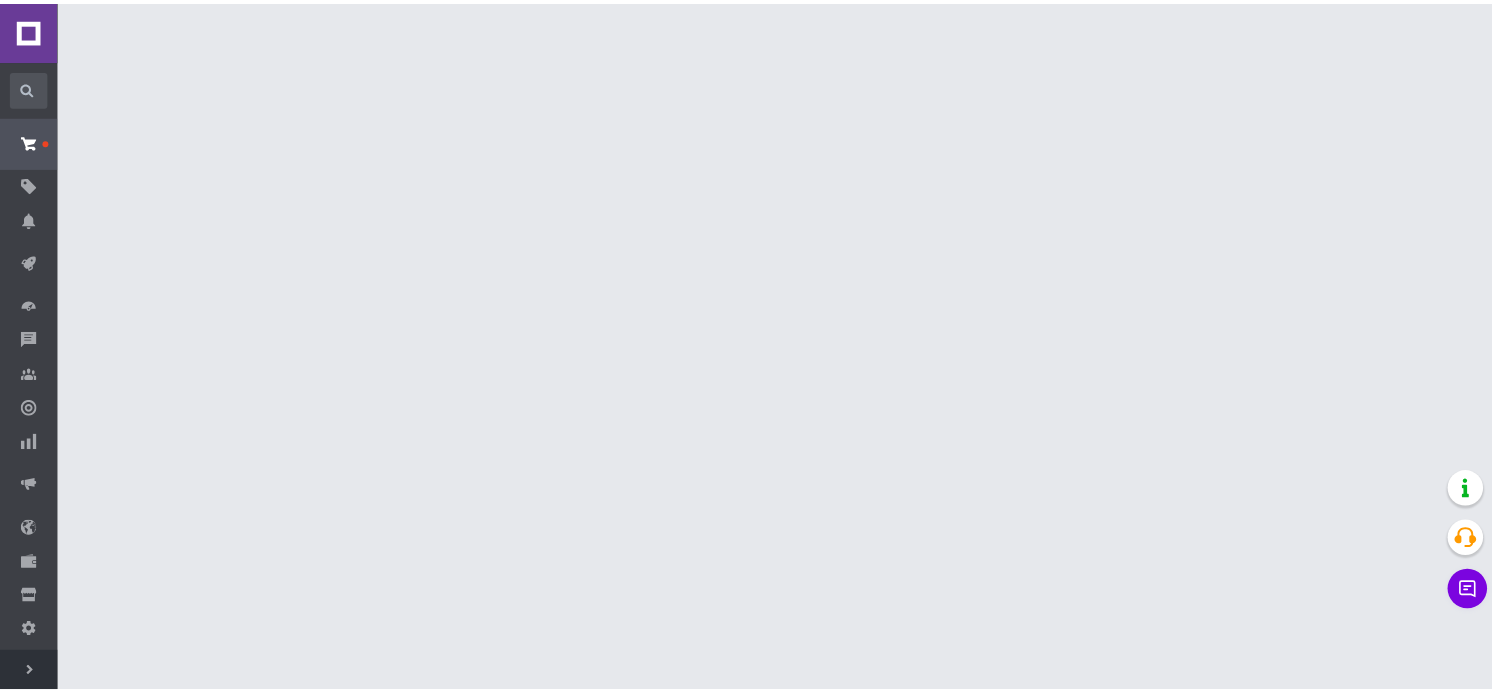 scroll, scrollTop: 0, scrollLeft: 0, axis: both 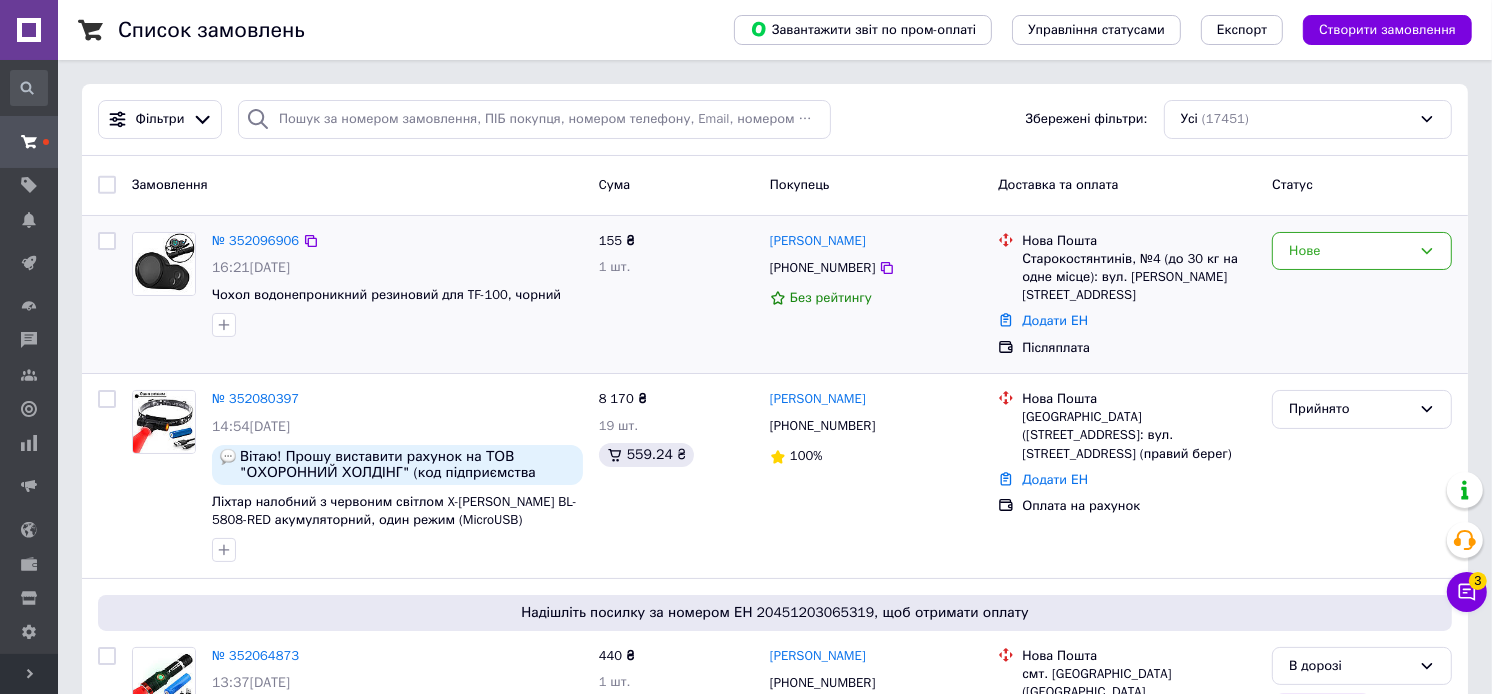 click on "№ 352096906 16:21[DATE] Чохол водонепроникний резиновий для TF-100, чорний 155 ₴ 1 шт. [PERSON_NAME] [PHONE_NUMBER] Без рейтингу Нова Пошта Старокостянтинів, №4 (до 30 кг на одне місце): вул. [PERSON_NAME][STREET_ADDRESS] Додати ЕН Післяплата Нове" at bounding box center (775, 295) 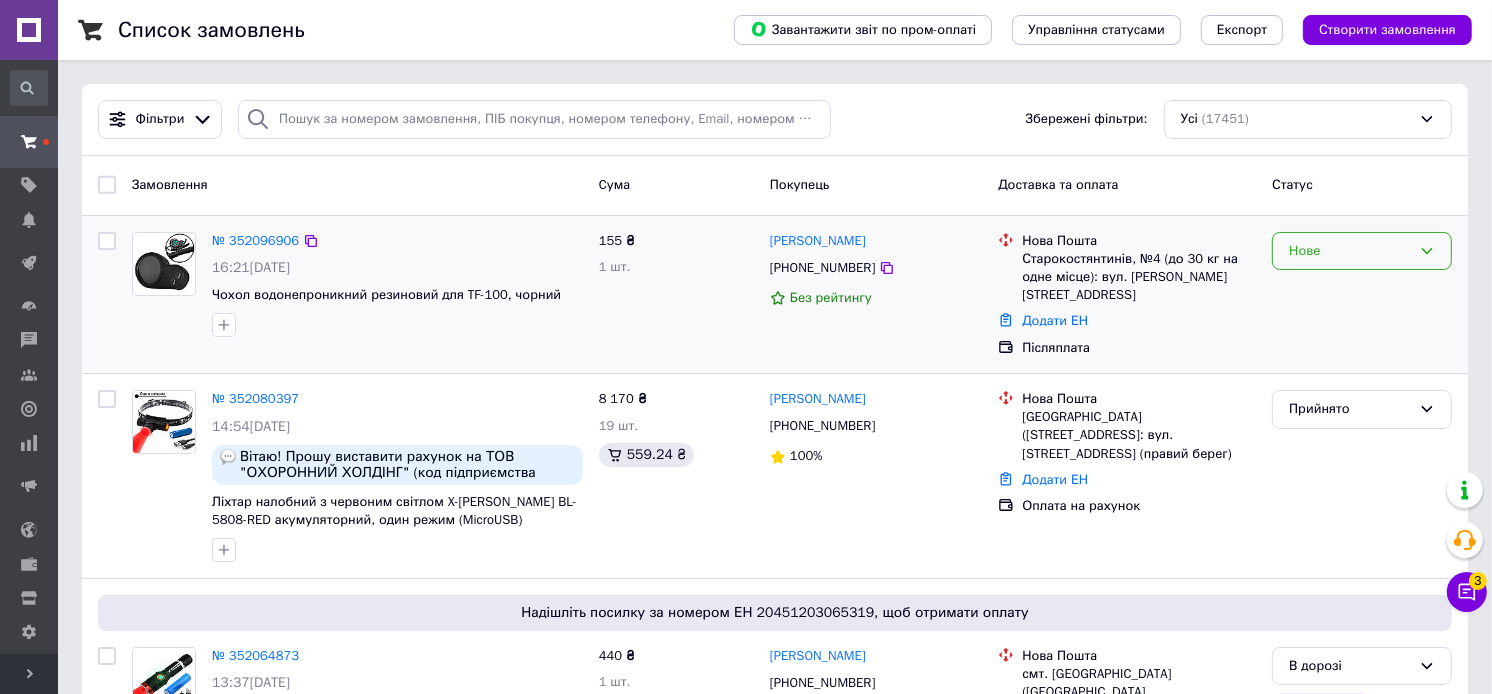 click on "Нове" at bounding box center (1350, 251) 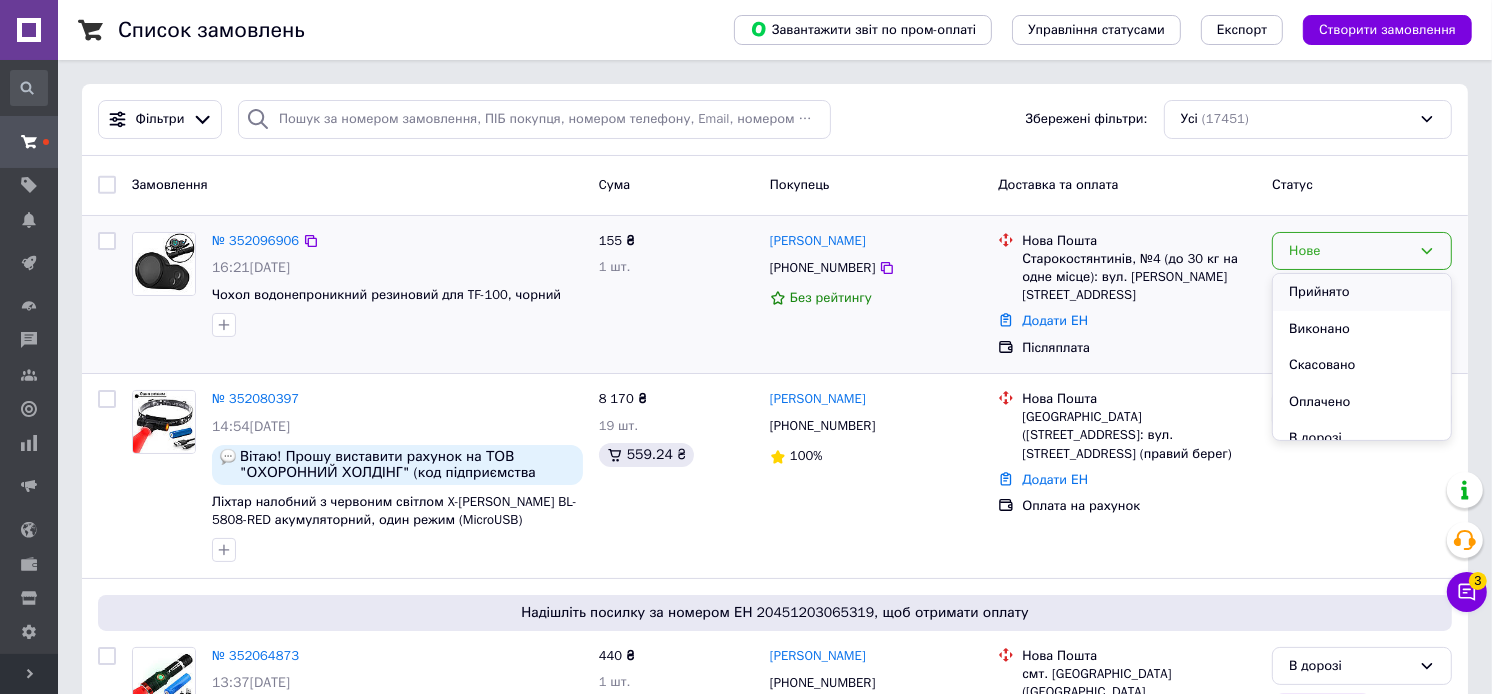 click on "Прийнято" at bounding box center (1362, 292) 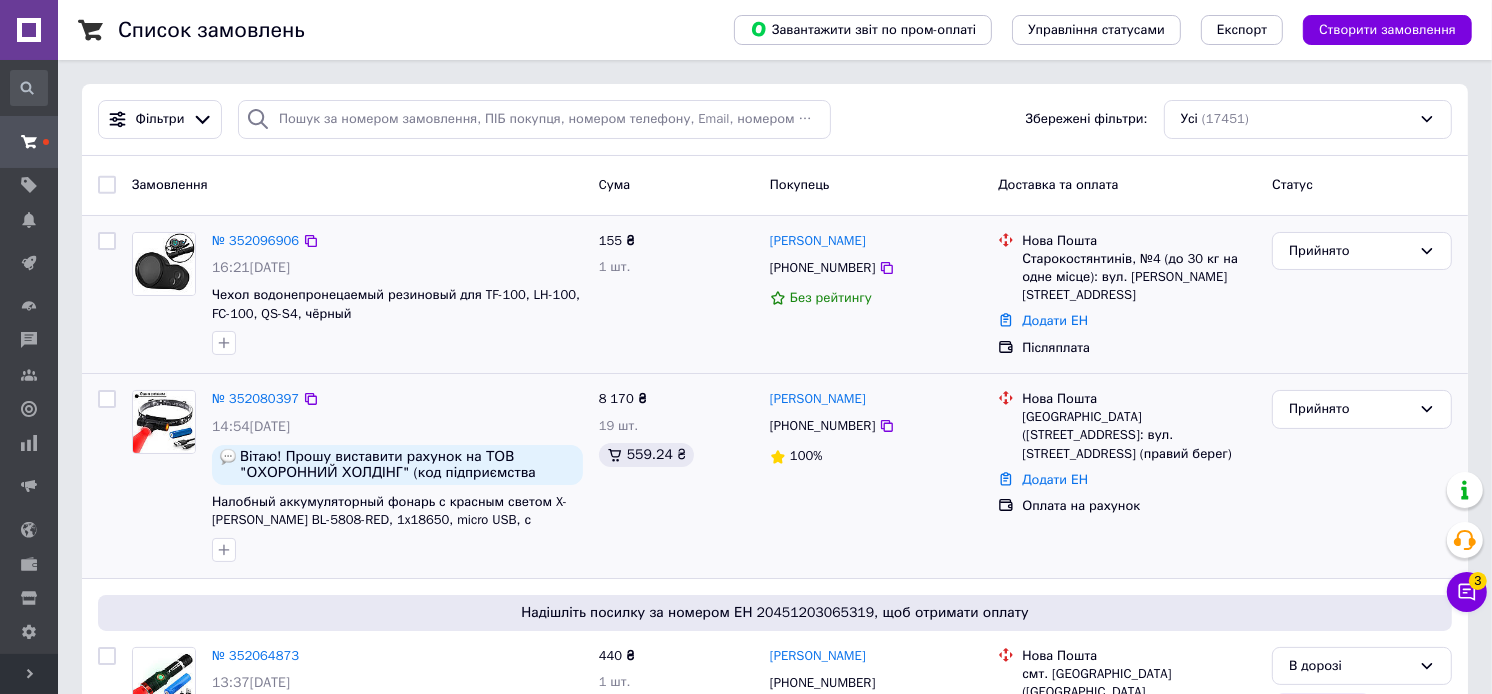 drag, startPoint x: 1487, startPoint y: 588, endPoint x: 980, endPoint y: 441, distance: 527.8807 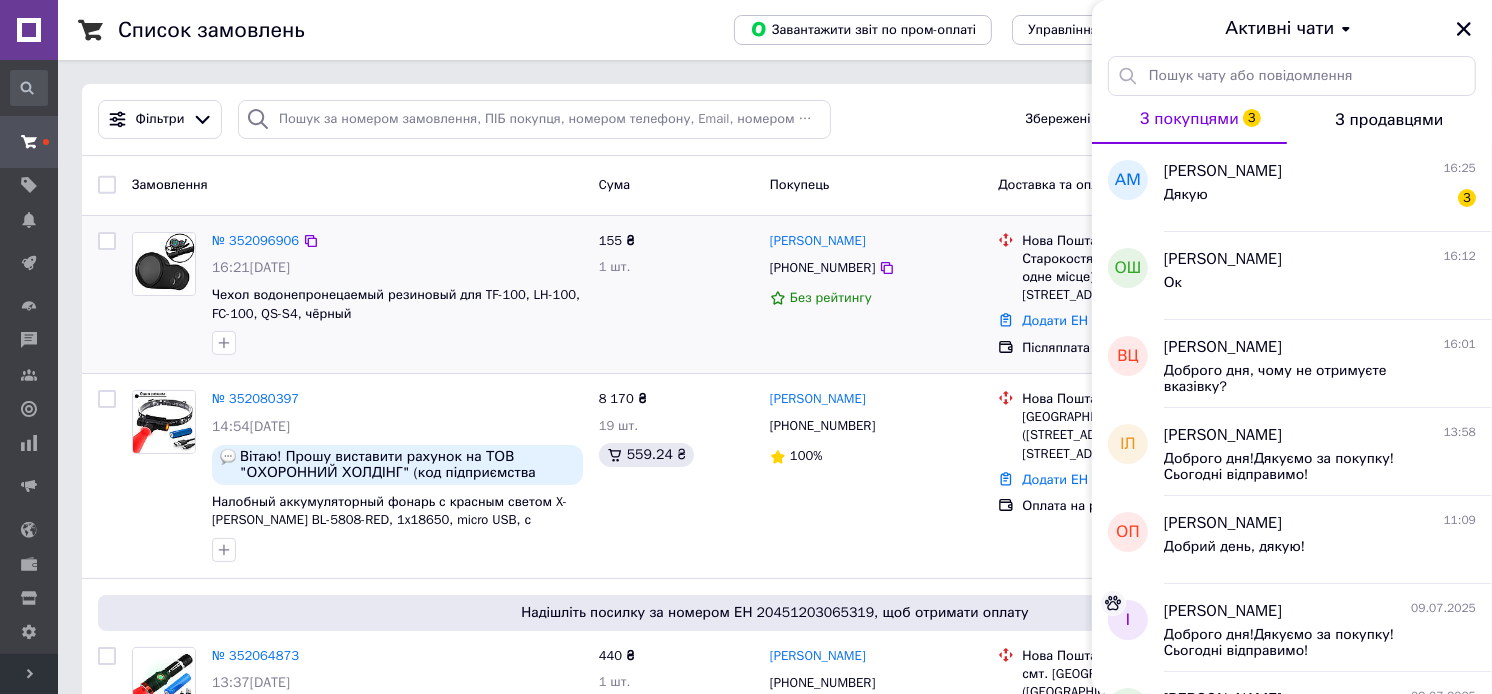click on "Активні чати" at bounding box center (1292, 29) 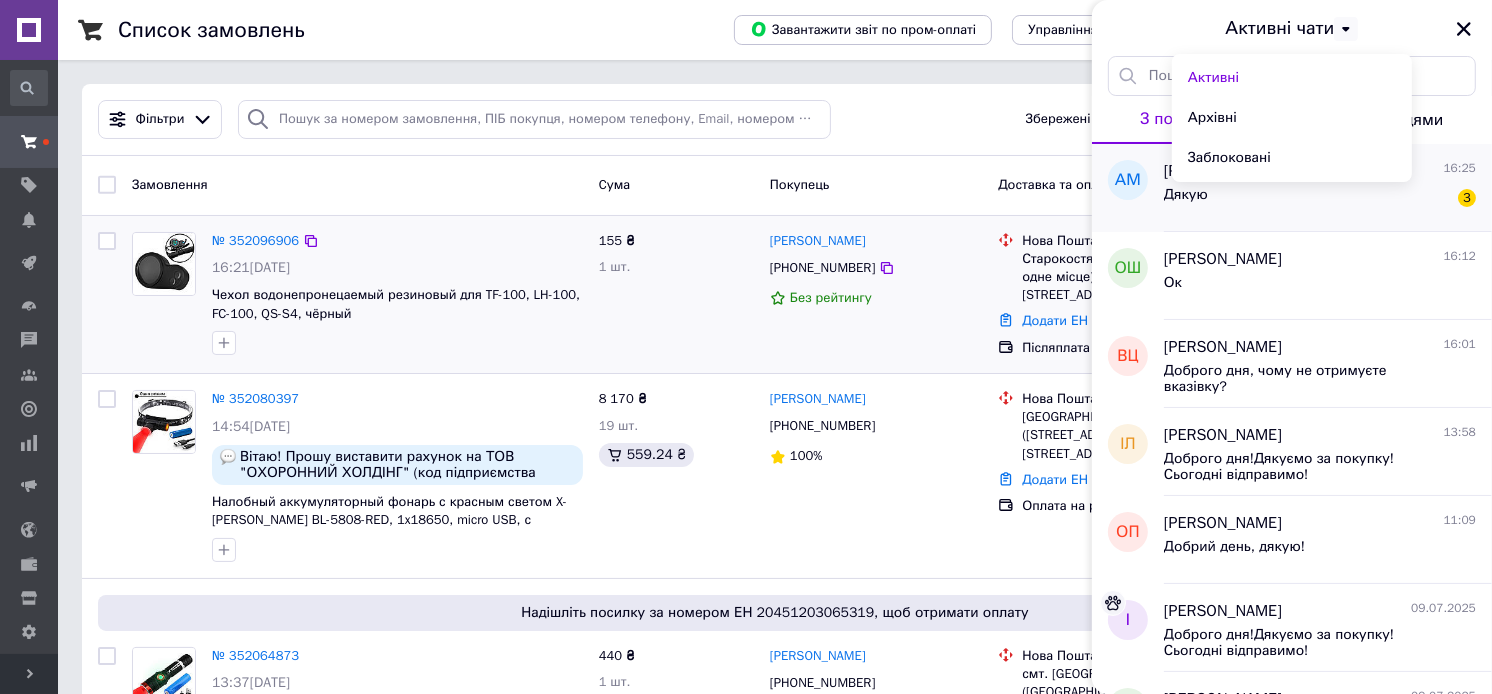 click on "[PERSON_NAME] 16:25 Дякую 3" at bounding box center [1328, 188] 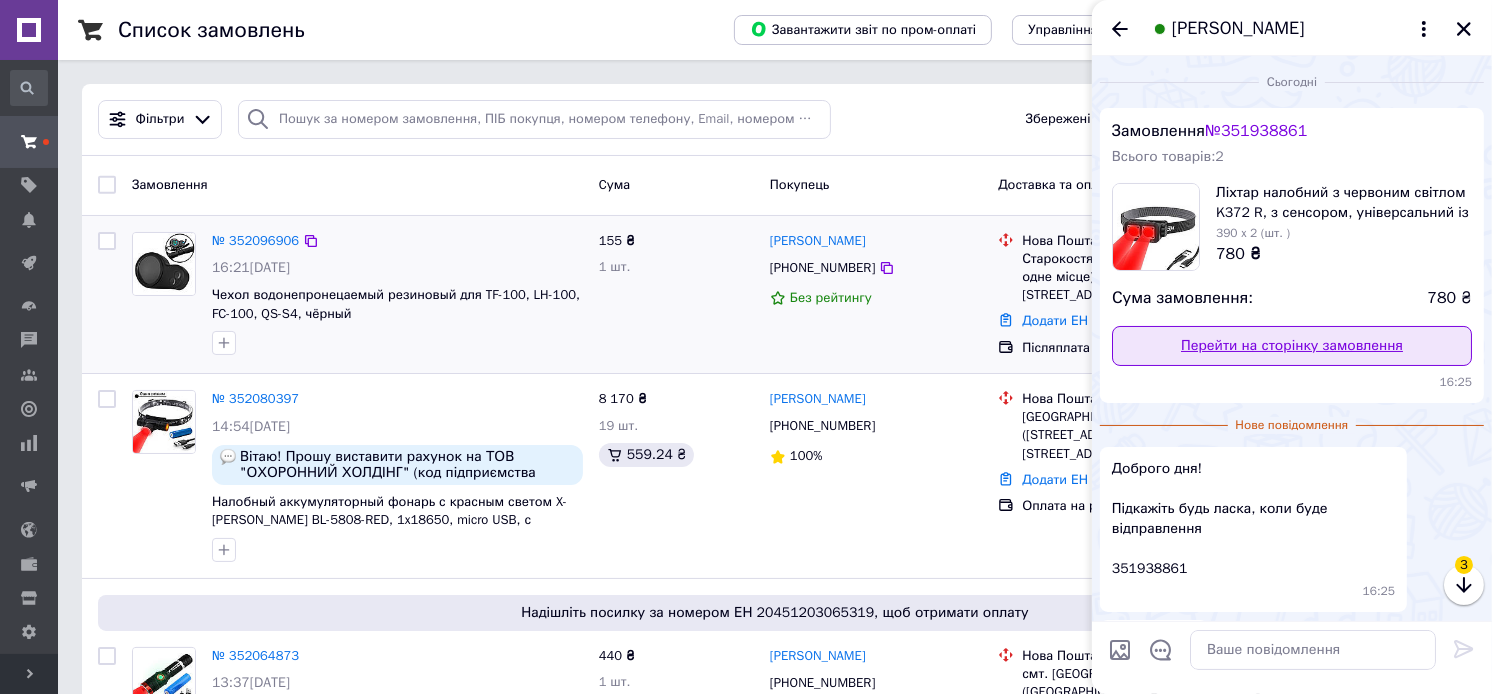 scroll, scrollTop: 125, scrollLeft: 0, axis: vertical 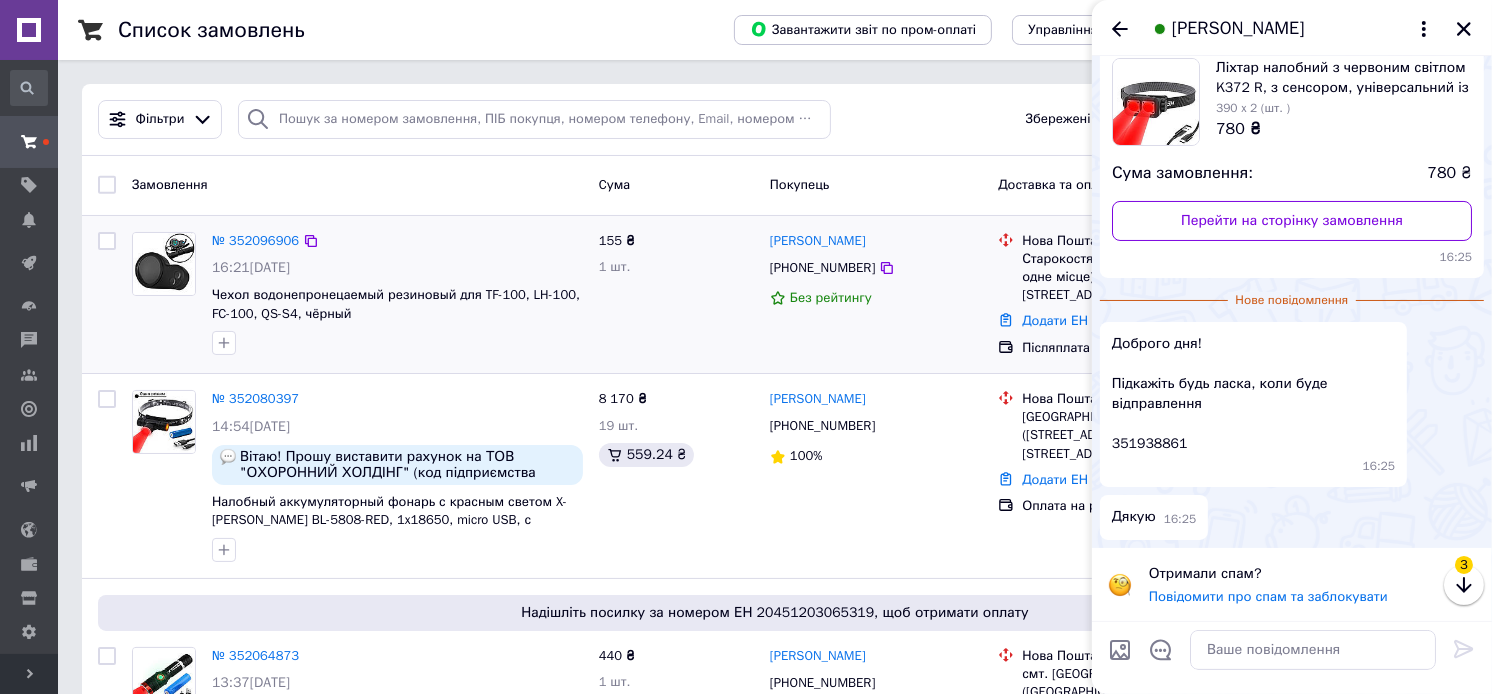 click on "Доброго дня! Підкажіть будь ласка, коли буде відправлення  351938861" at bounding box center [1253, 394] 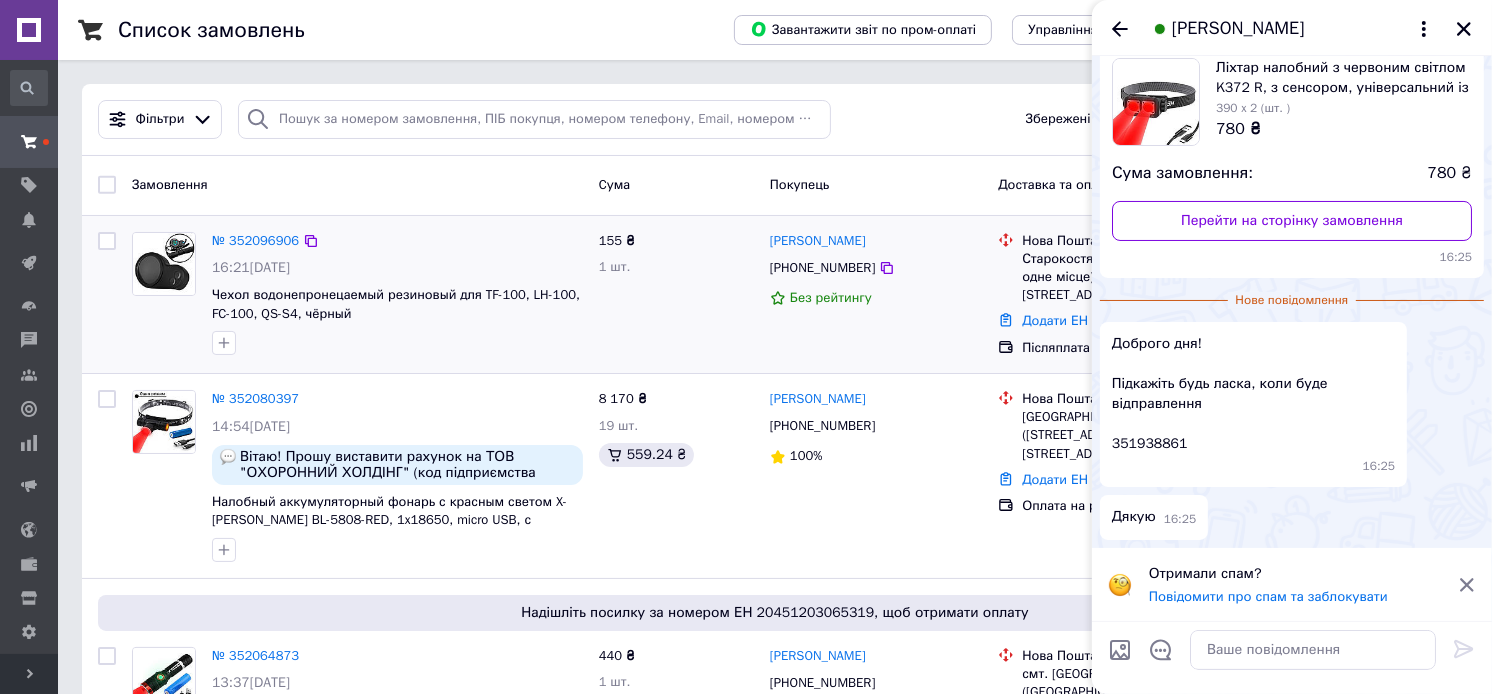 click on "Доброго дня! Підкажіть будь ласка, коли буде відправлення  351938861" at bounding box center [1253, 394] 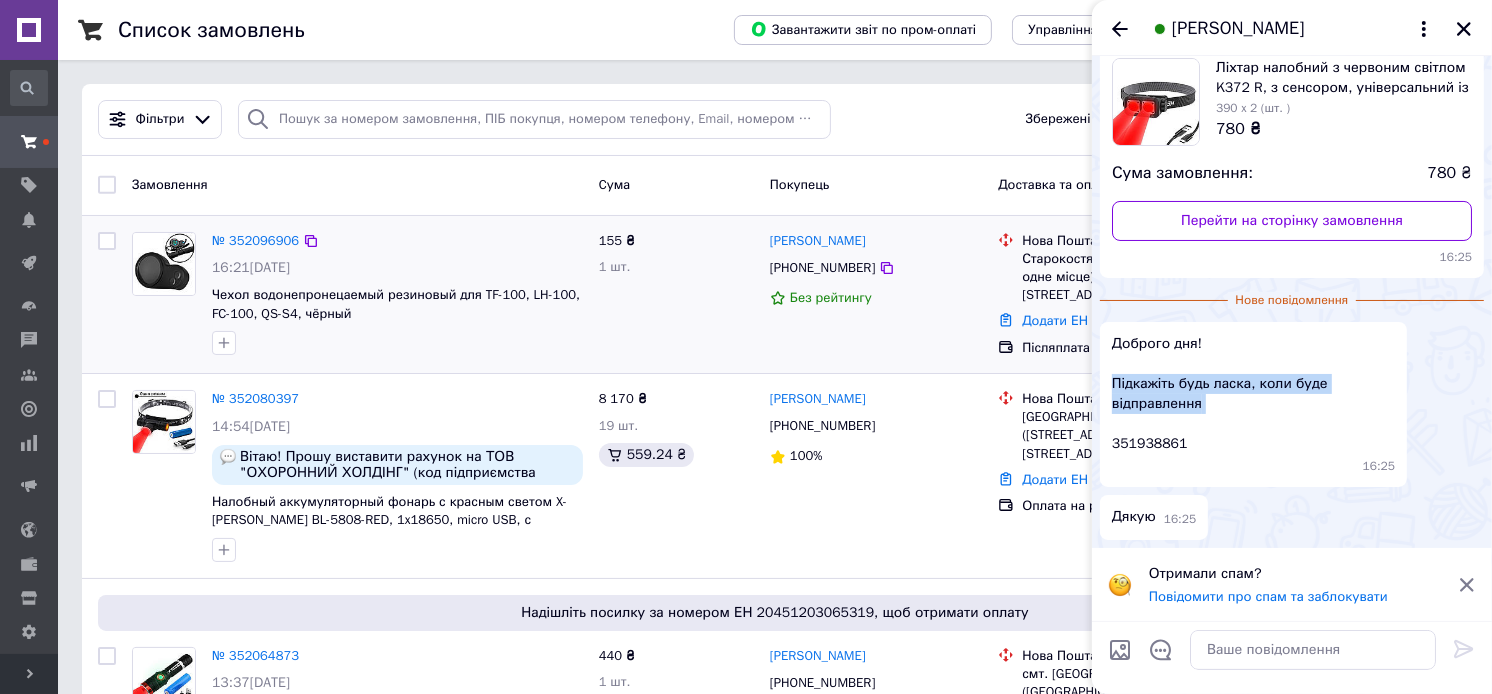 click on "Доброго дня! Підкажіть будь ласка, коли буде відправлення  351938861" at bounding box center [1253, 394] 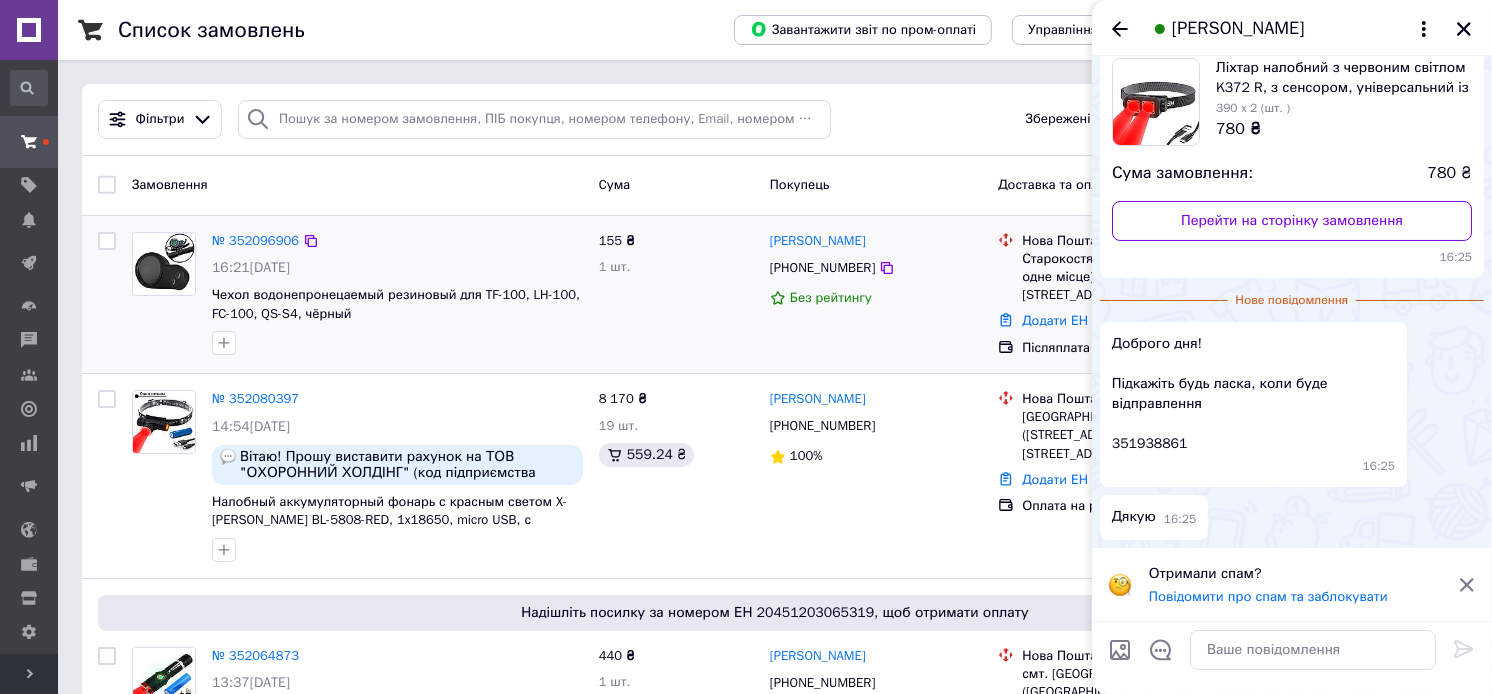 click 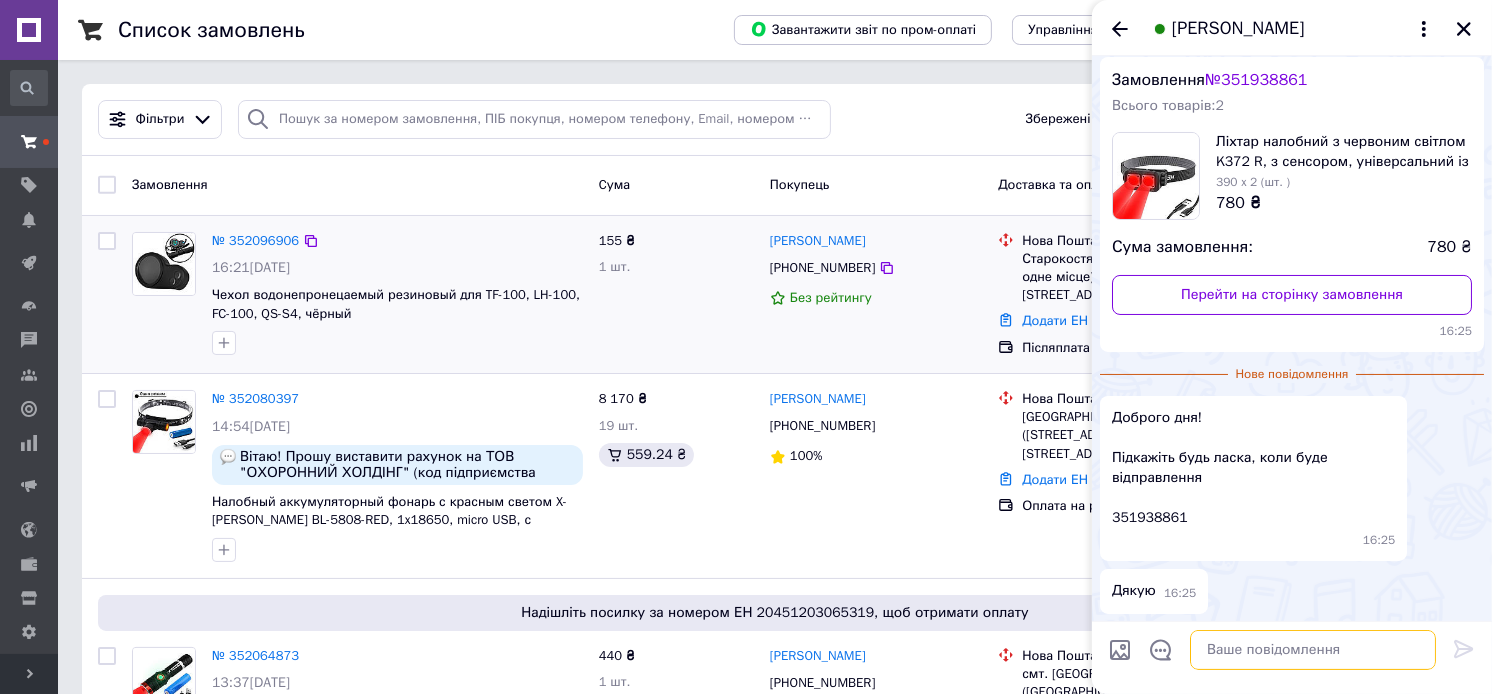 click at bounding box center (1313, 650) 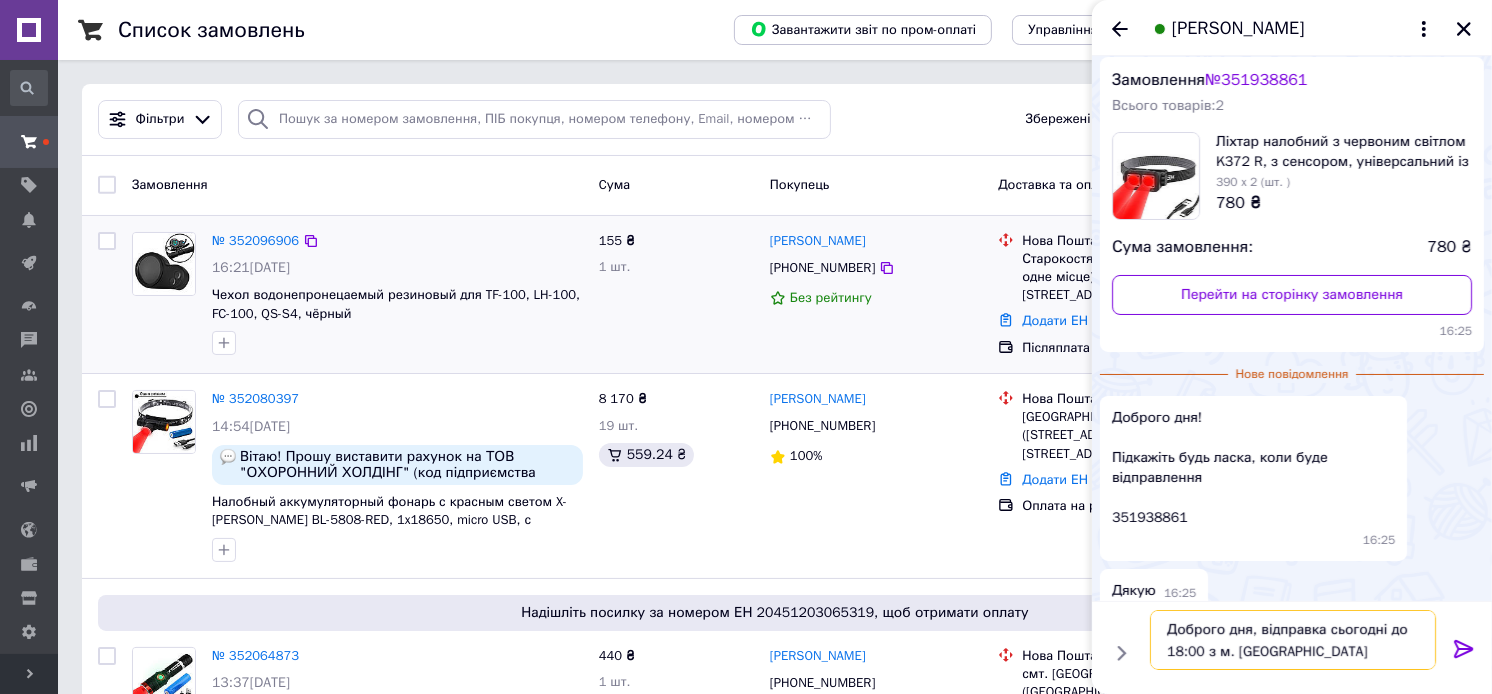 type on "Доброго дня, відправка сьогодні до 18:00 з м. [GEOGRAPHIC_DATA]!" 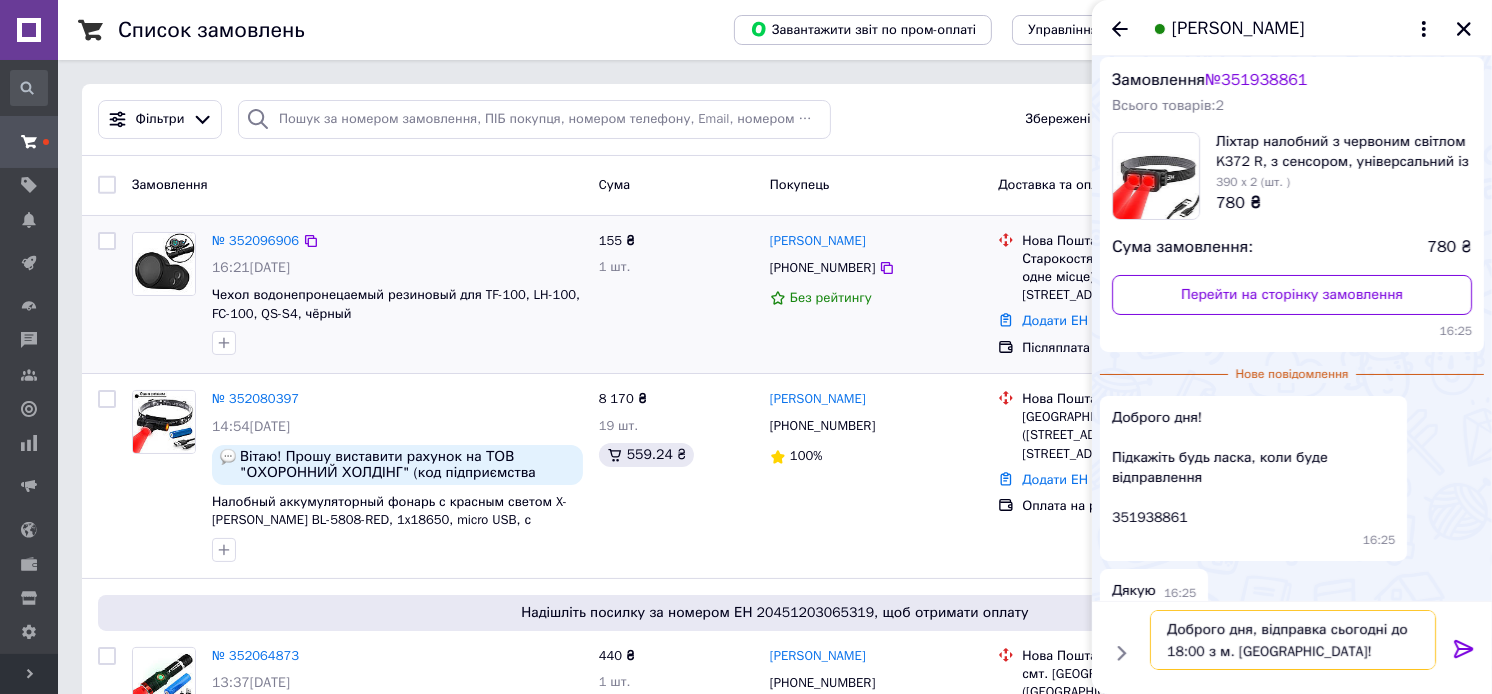type 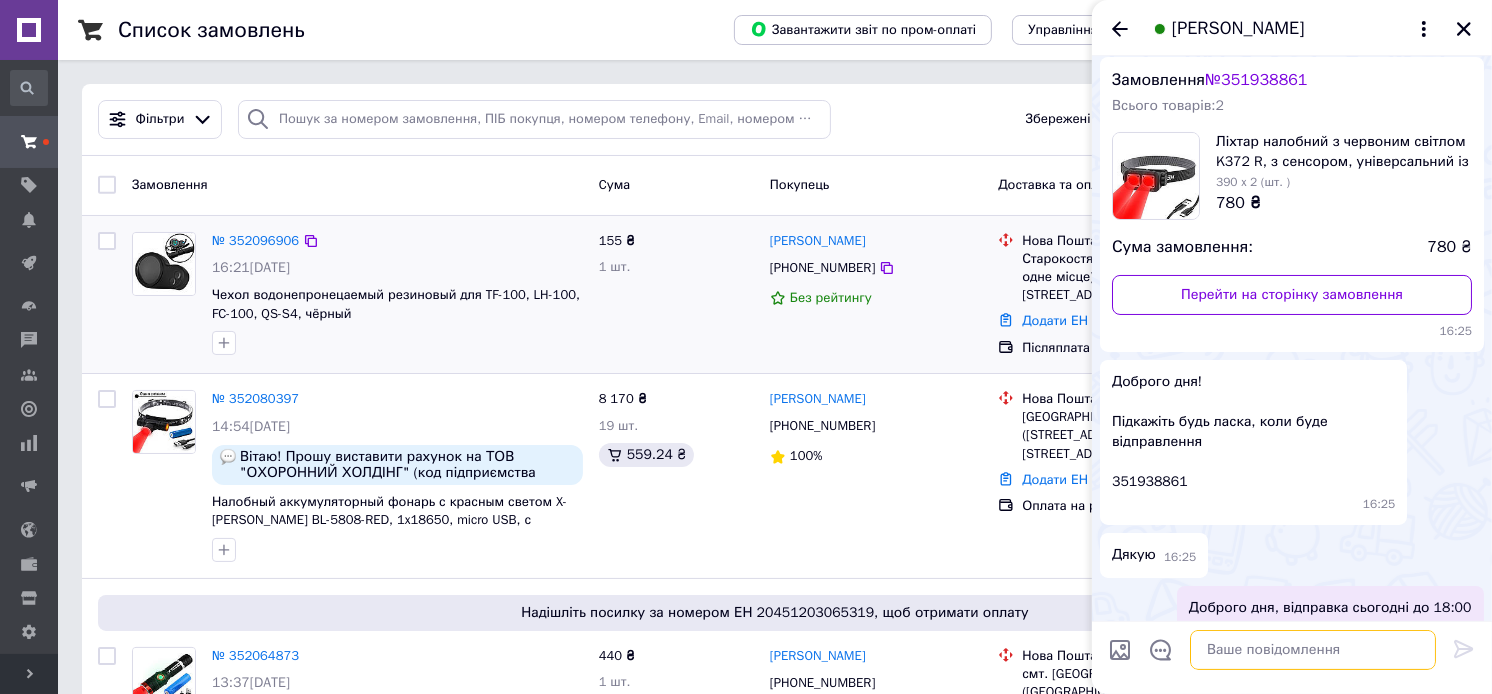 scroll, scrollTop: 108, scrollLeft: 0, axis: vertical 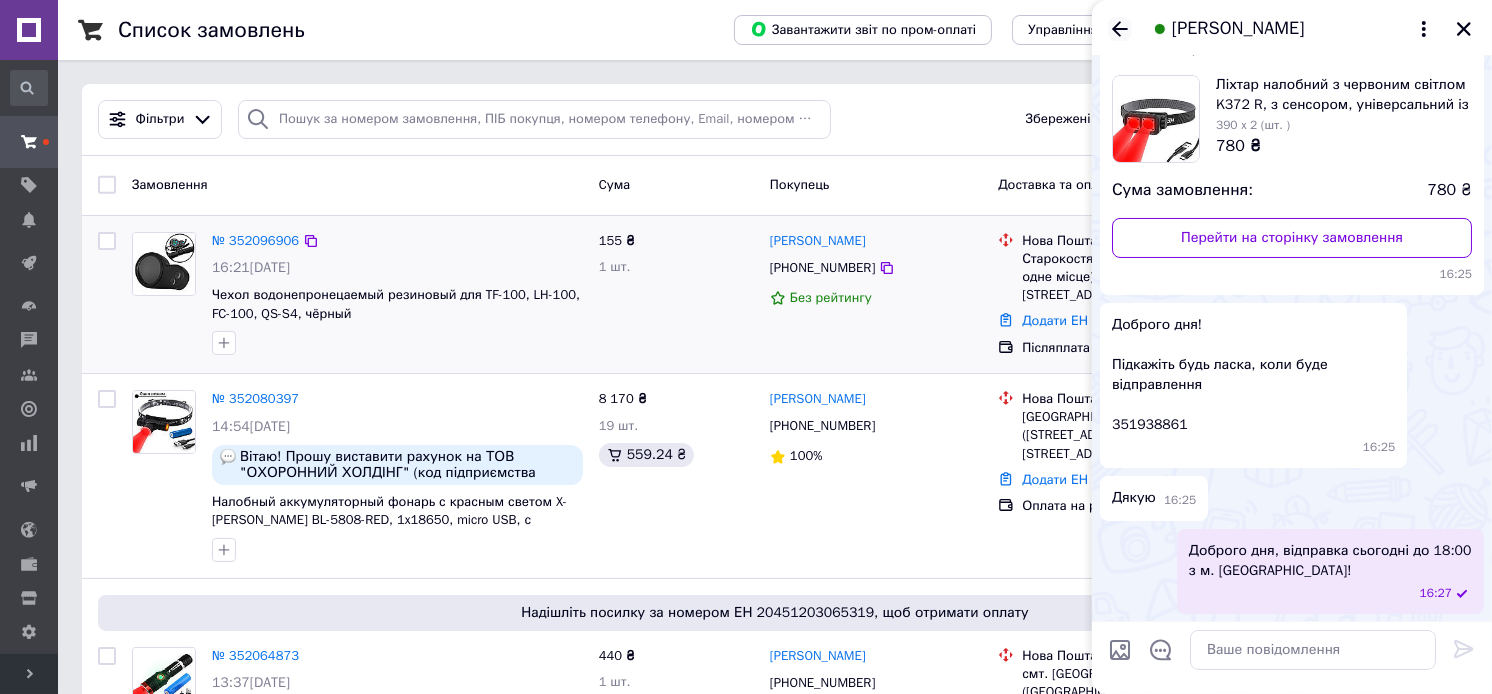 click 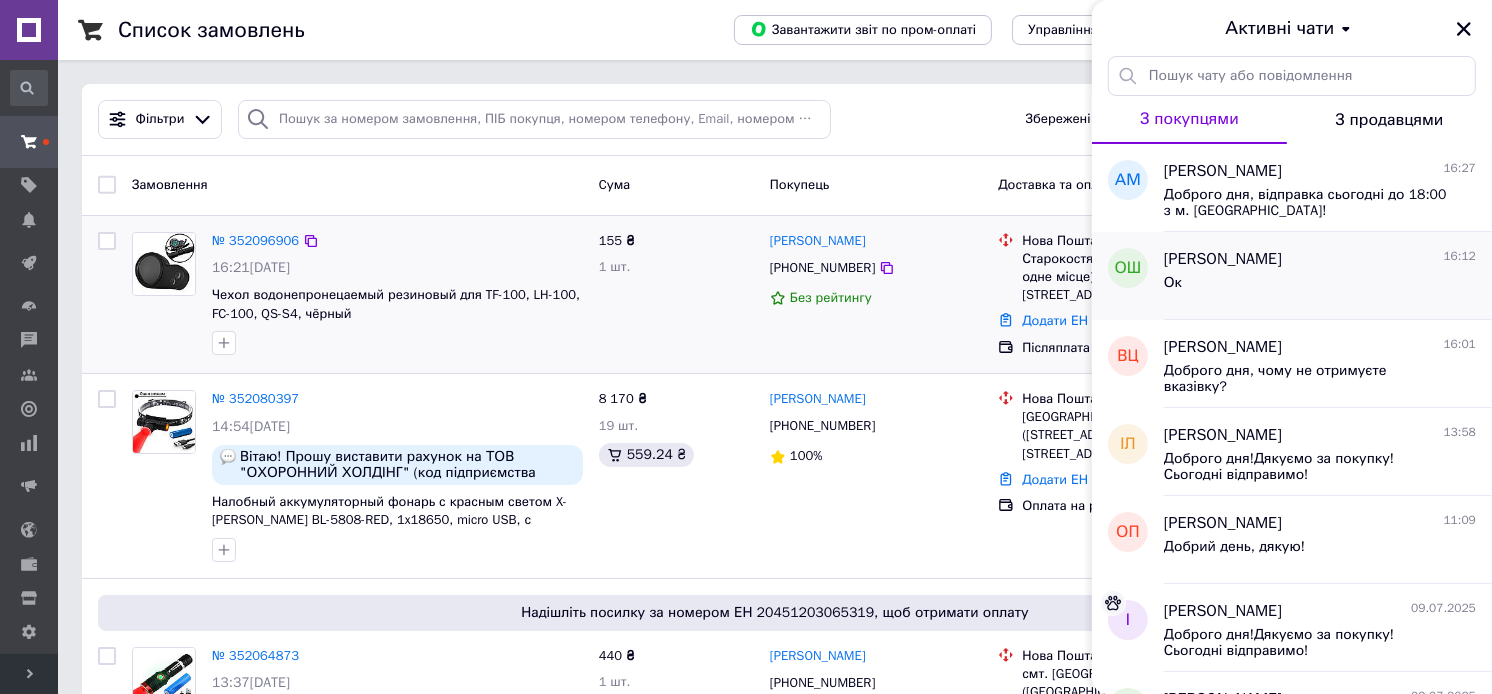 drag, startPoint x: 1467, startPoint y: 23, endPoint x: 1447, endPoint y: 315, distance: 292.68414 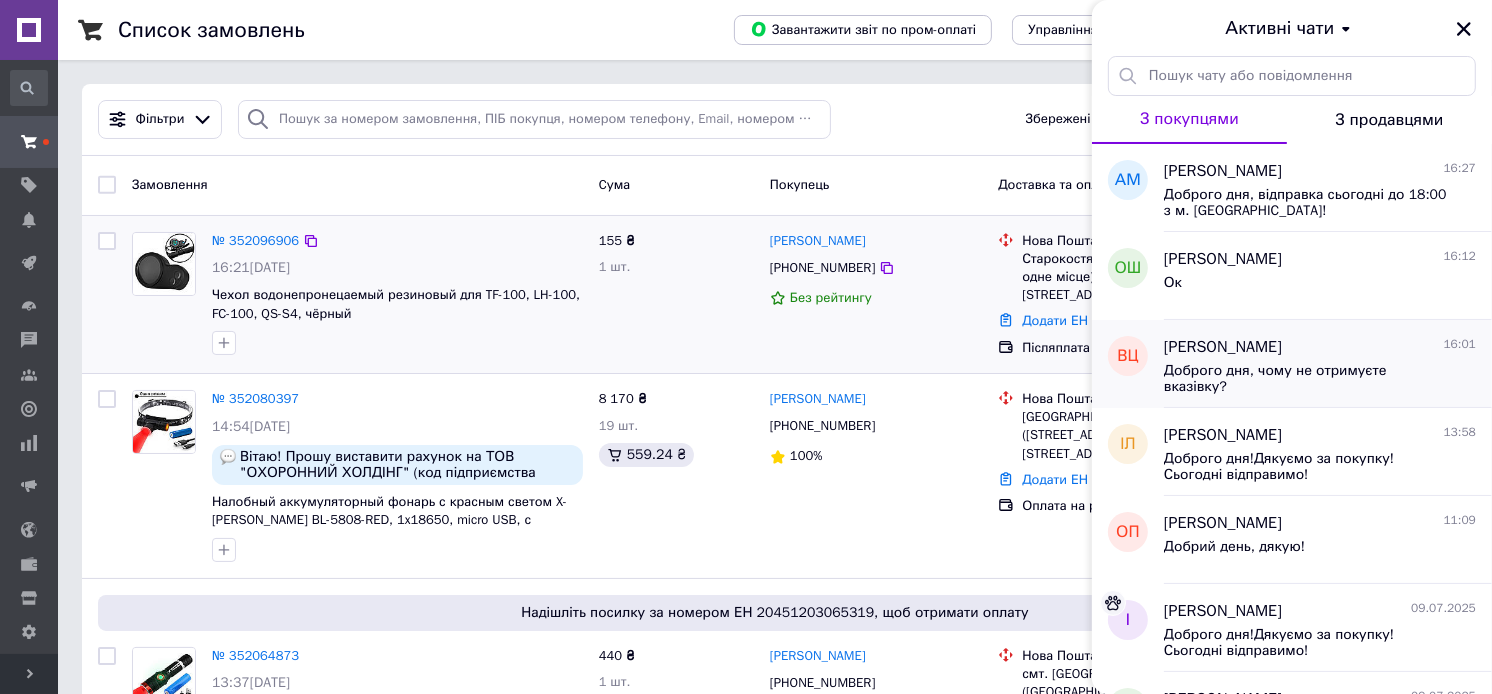 click on "Доброго дня, чому не отримуєте вказівку?" at bounding box center (1306, 379) 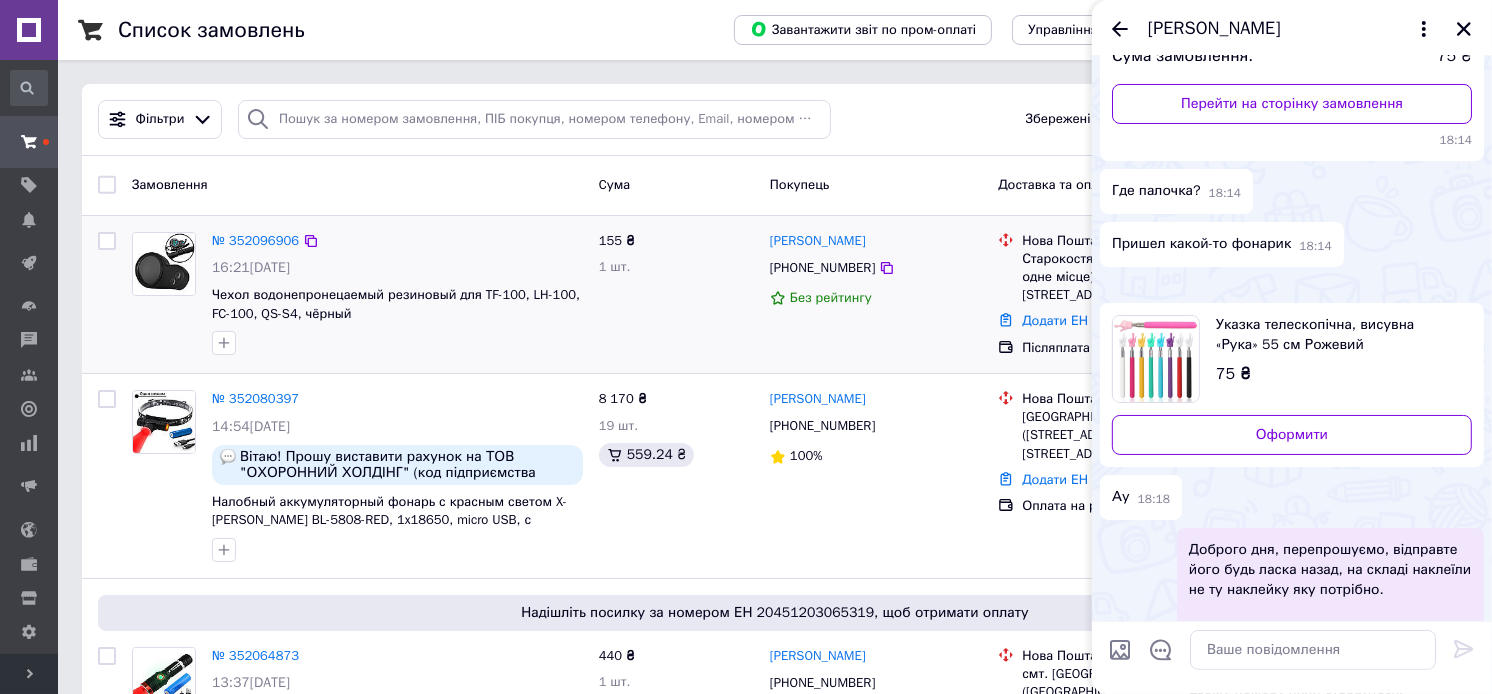 scroll, scrollTop: 171, scrollLeft: 0, axis: vertical 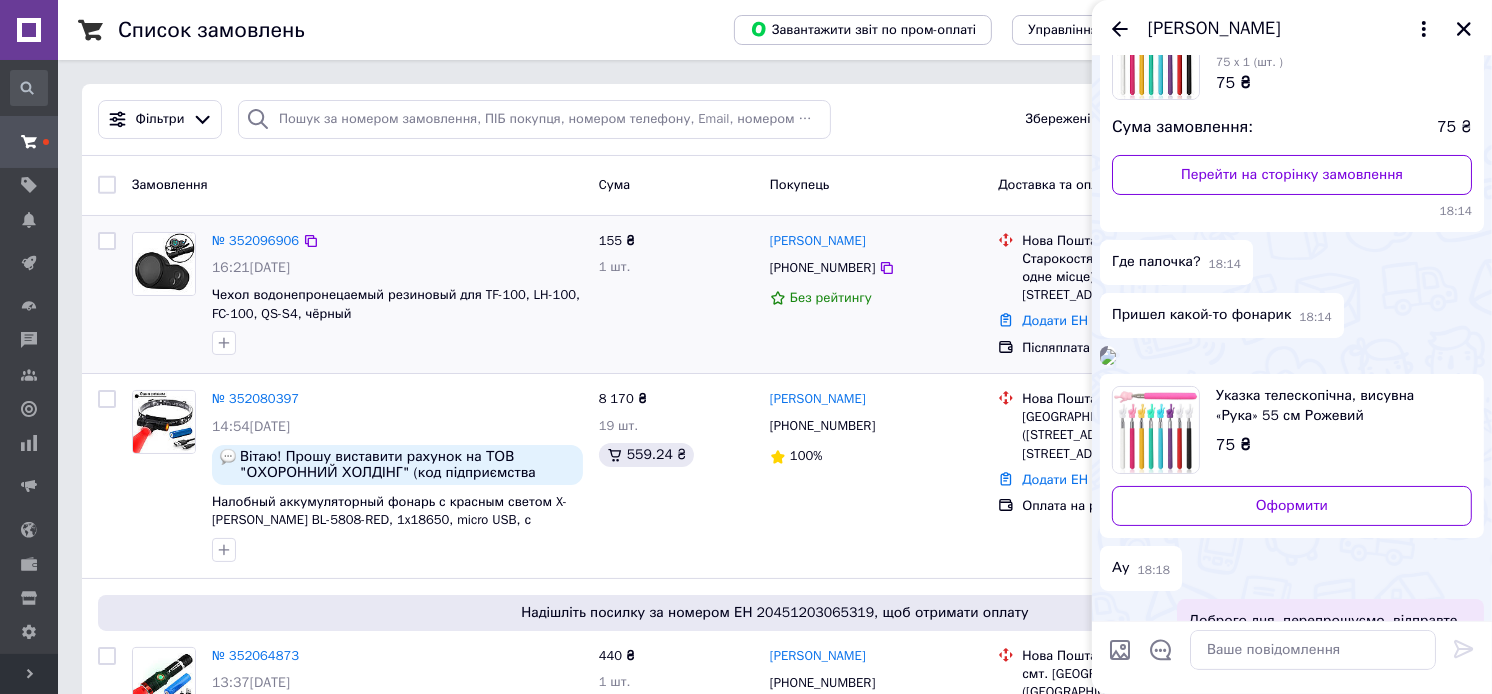 click at bounding box center [1108, 357] 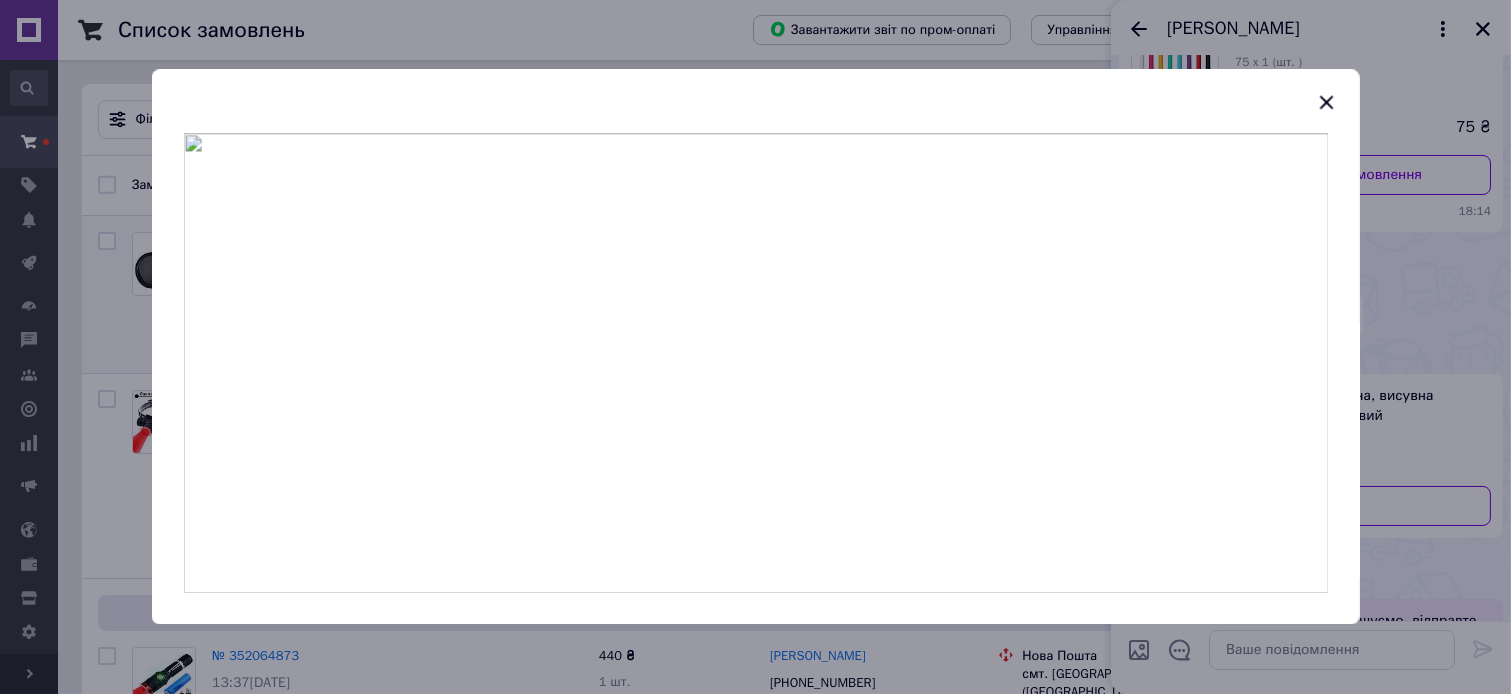 click at bounding box center [755, 347] 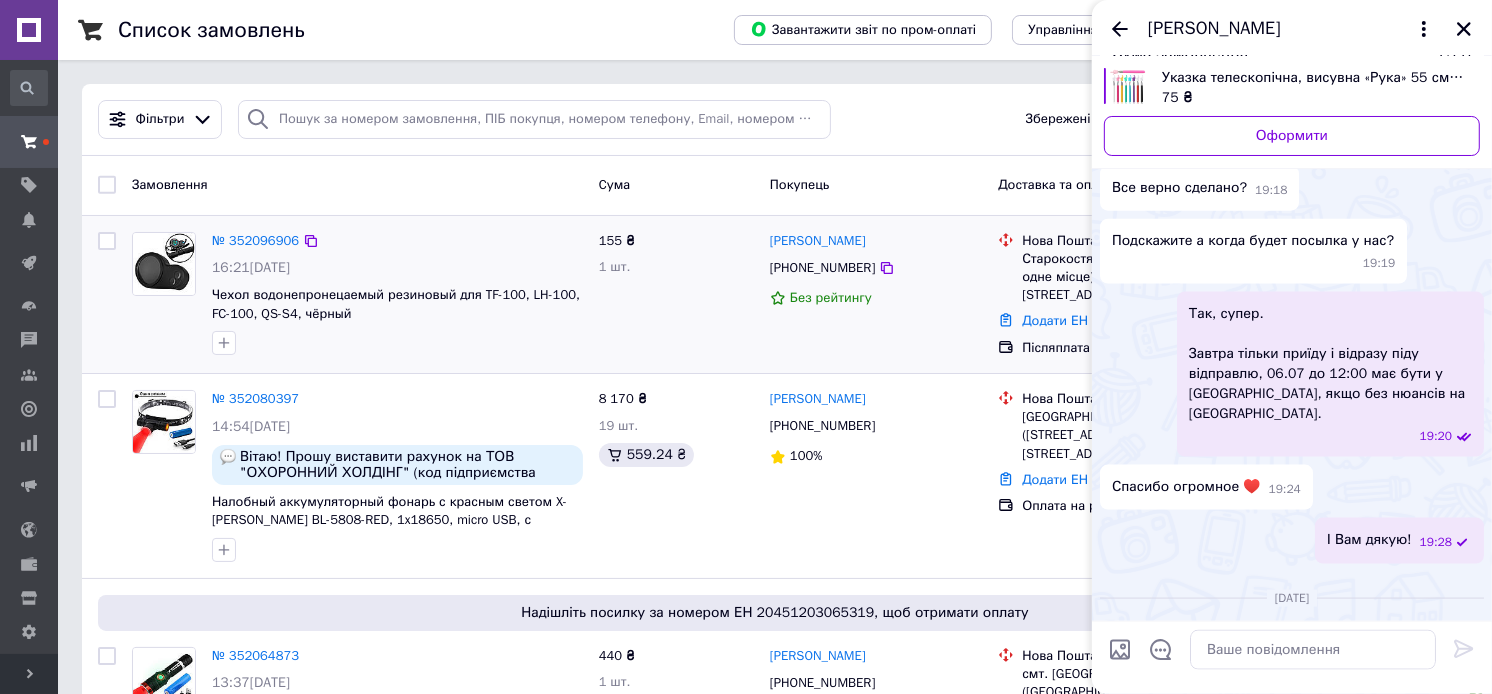 scroll, scrollTop: 2342, scrollLeft: 0, axis: vertical 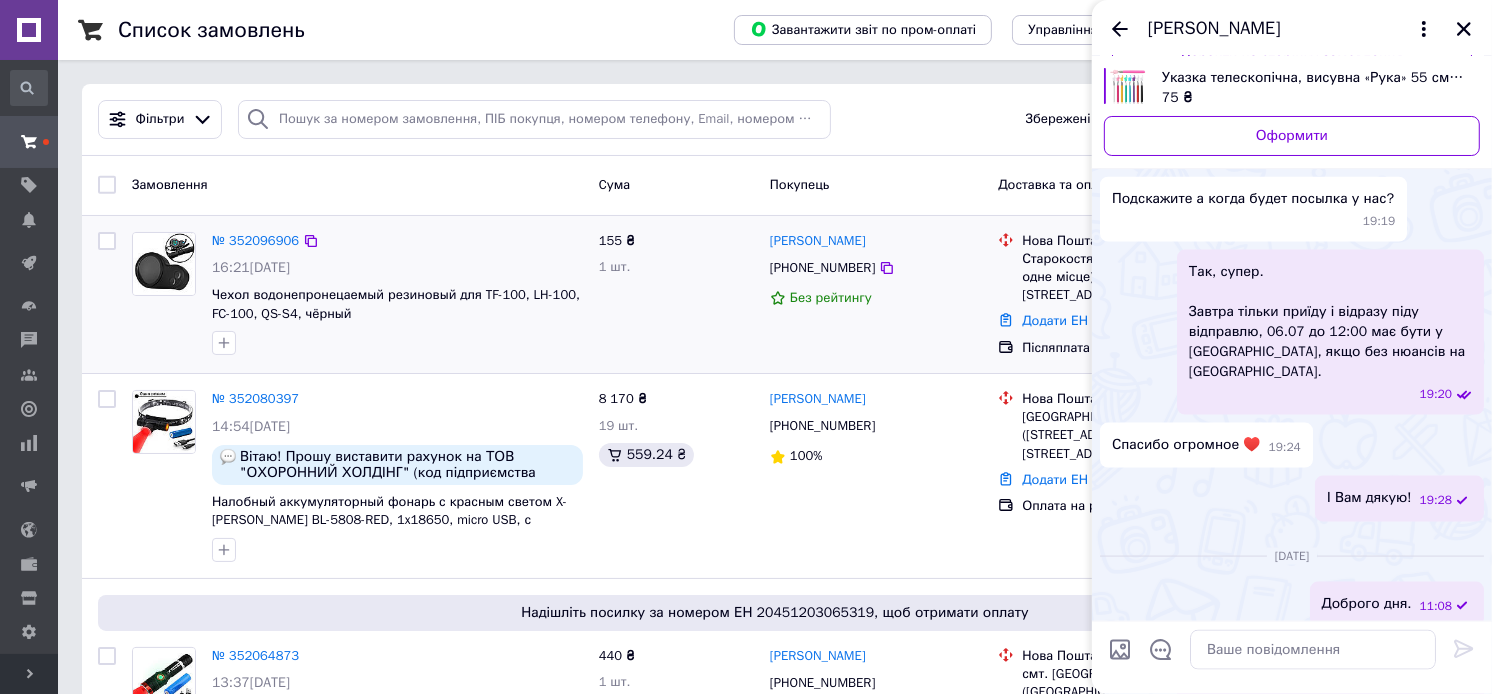 click at bounding box center (1108, -197) 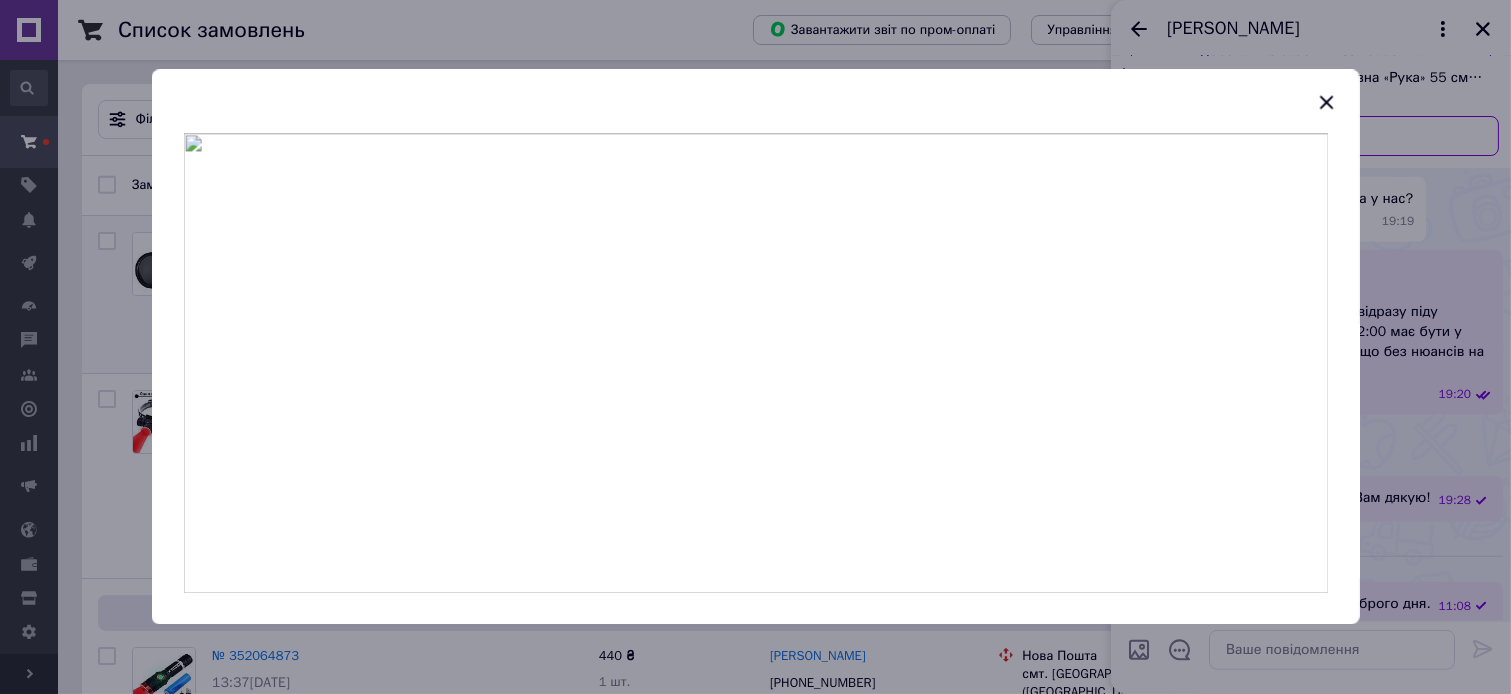 click at bounding box center [755, 347] 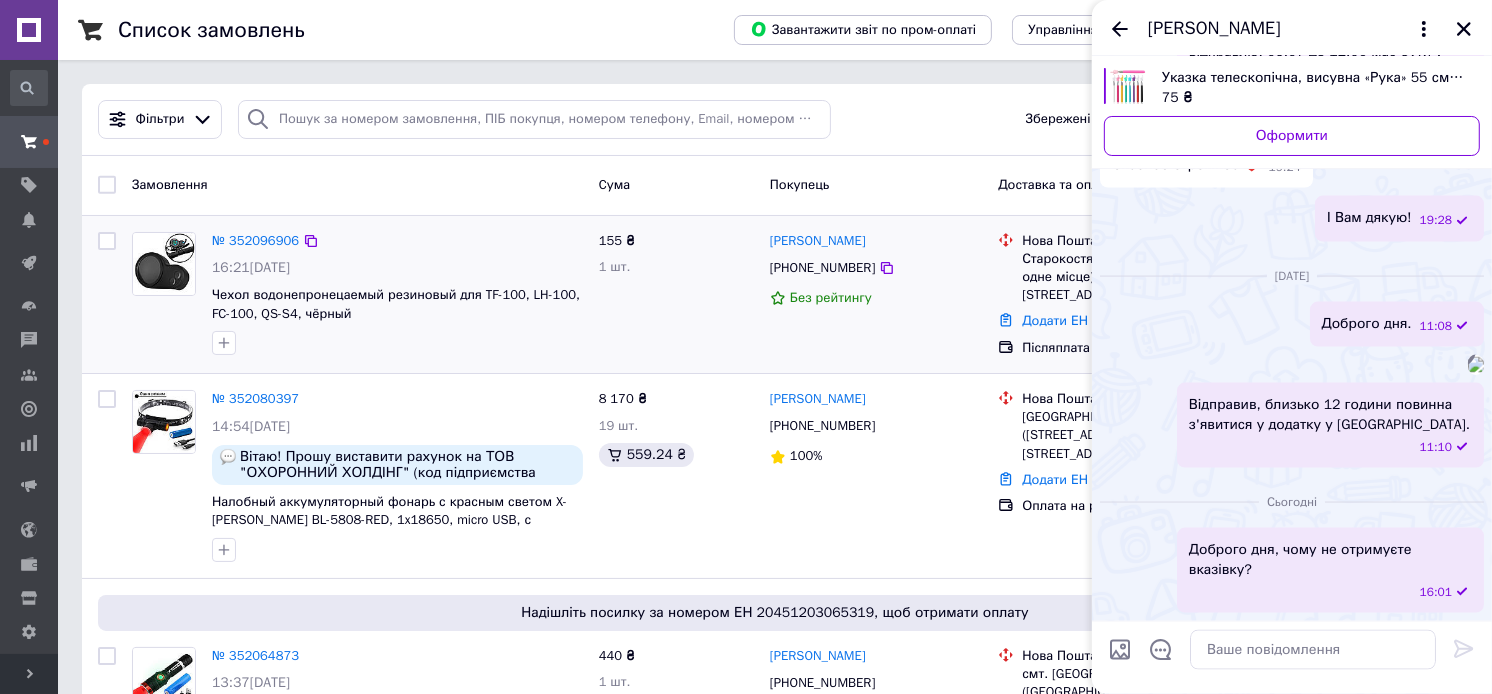 scroll, scrollTop: 3420, scrollLeft: 0, axis: vertical 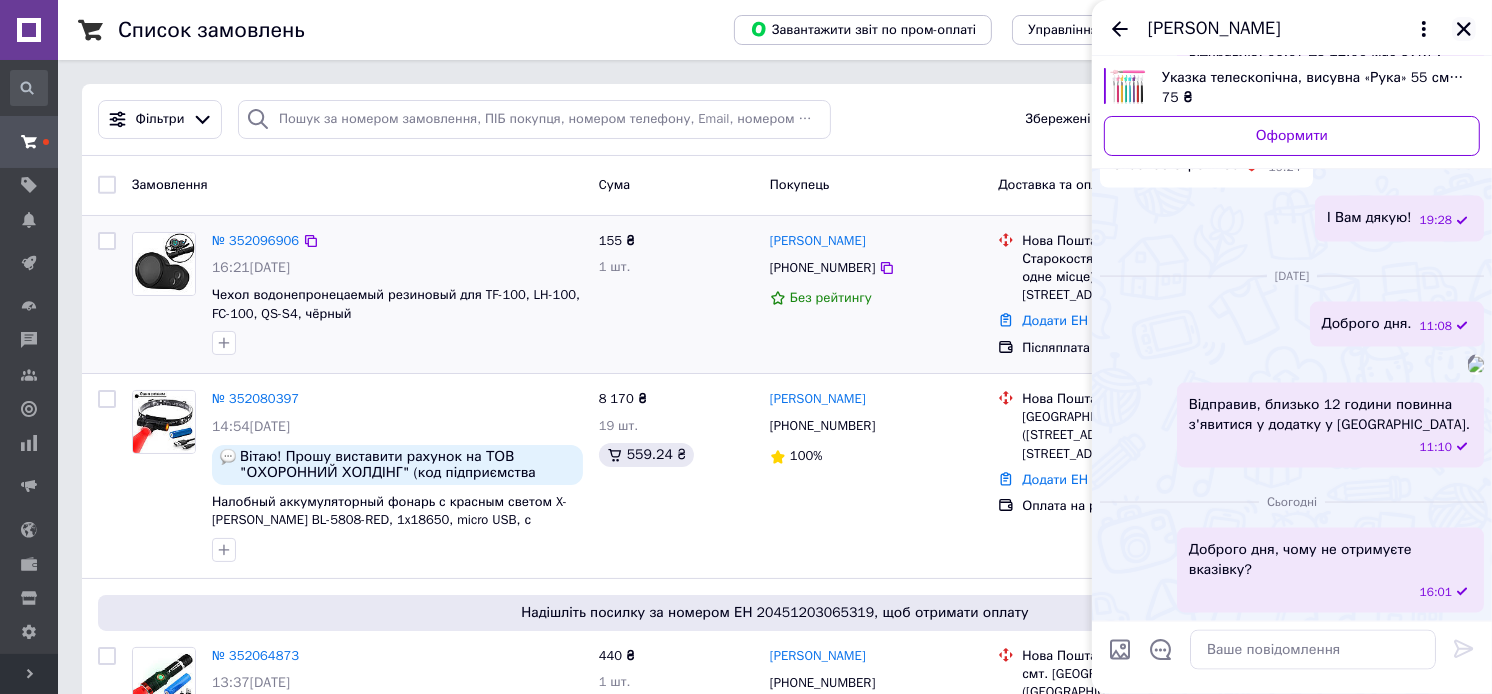 click 